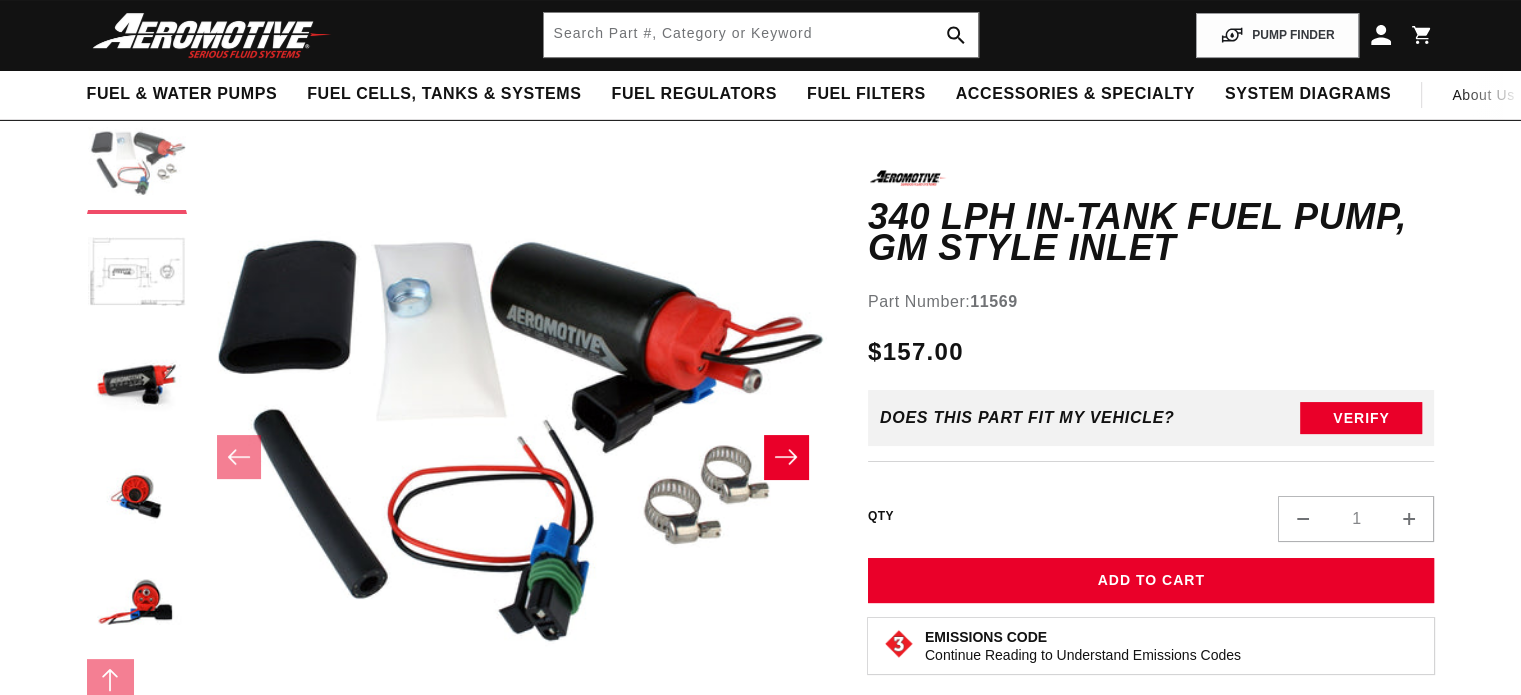 scroll, scrollTop: 164, scrollLeft: 0, axis: vertical 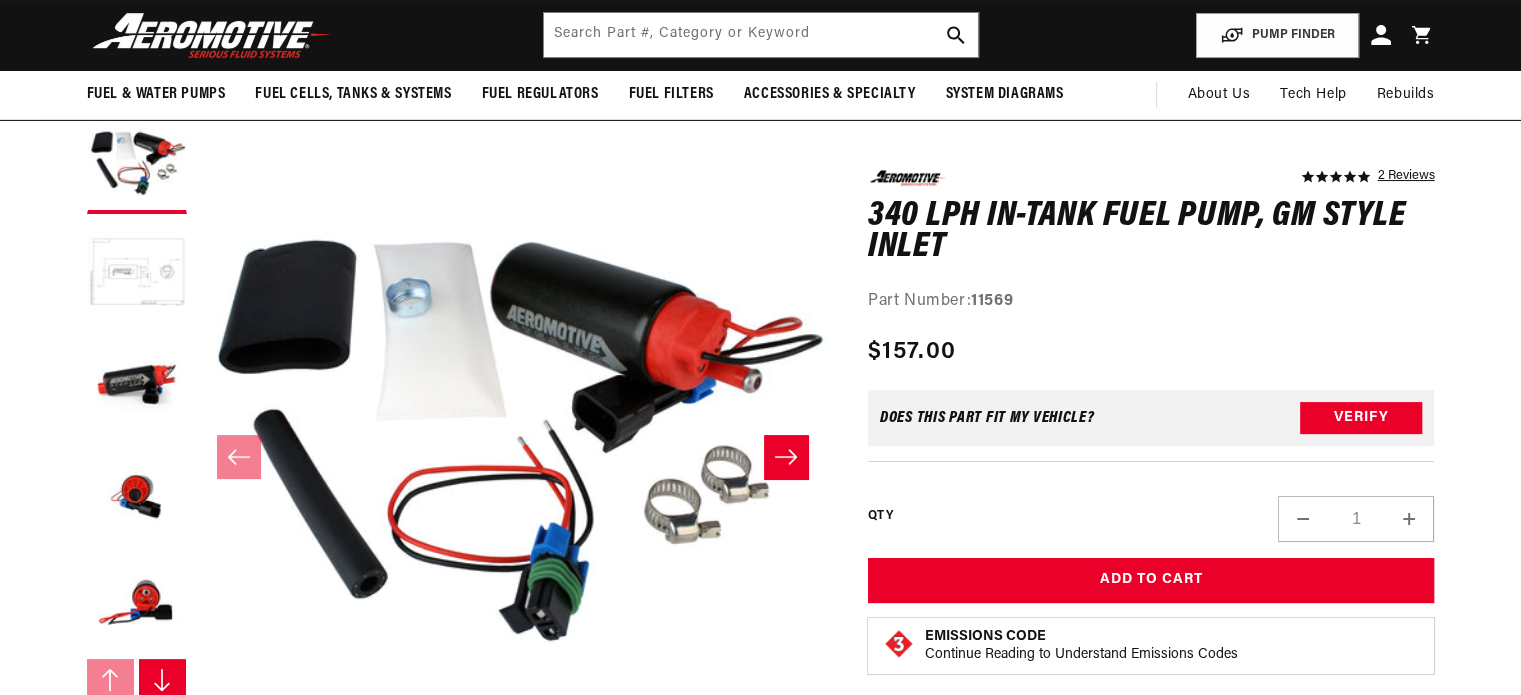click at bounding box center [137, 274] 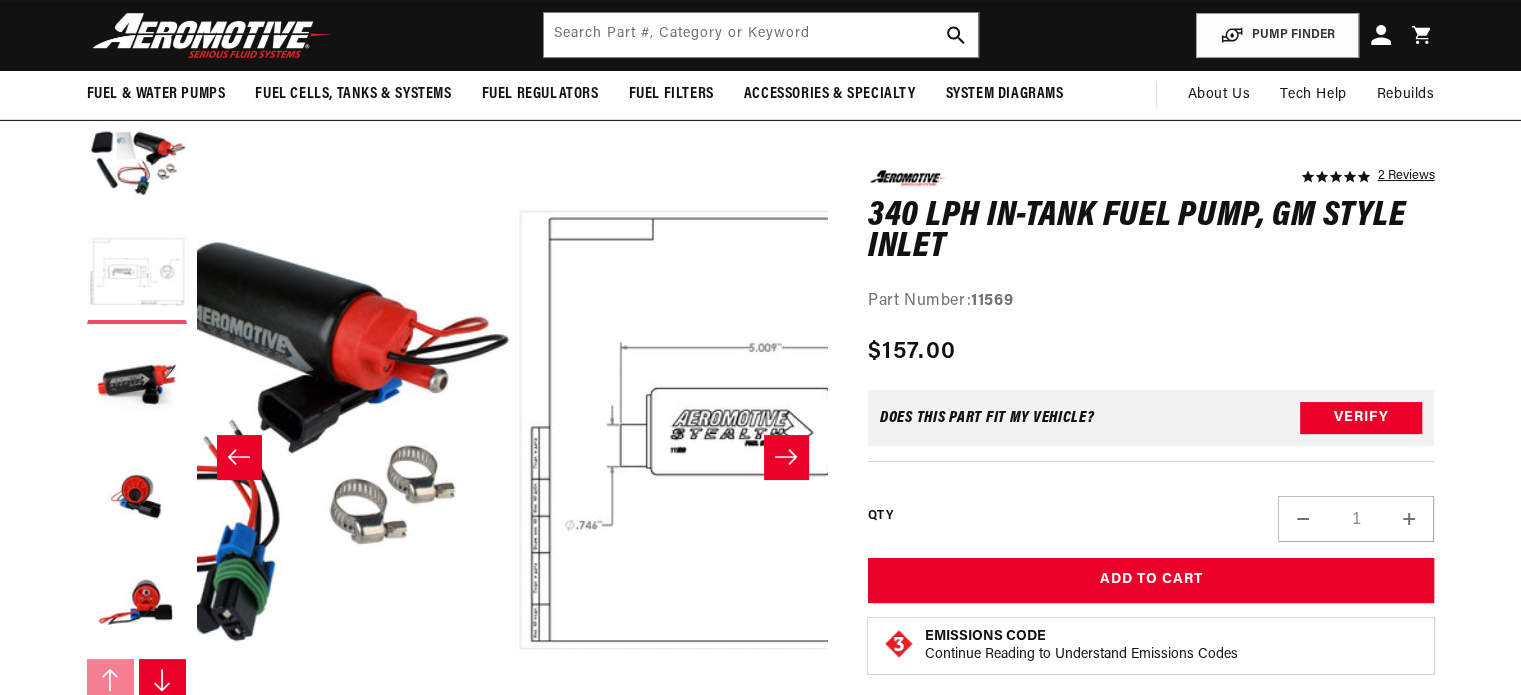 scroll, scrollTop: 0, scrollLeft: 548, axis: horizontal 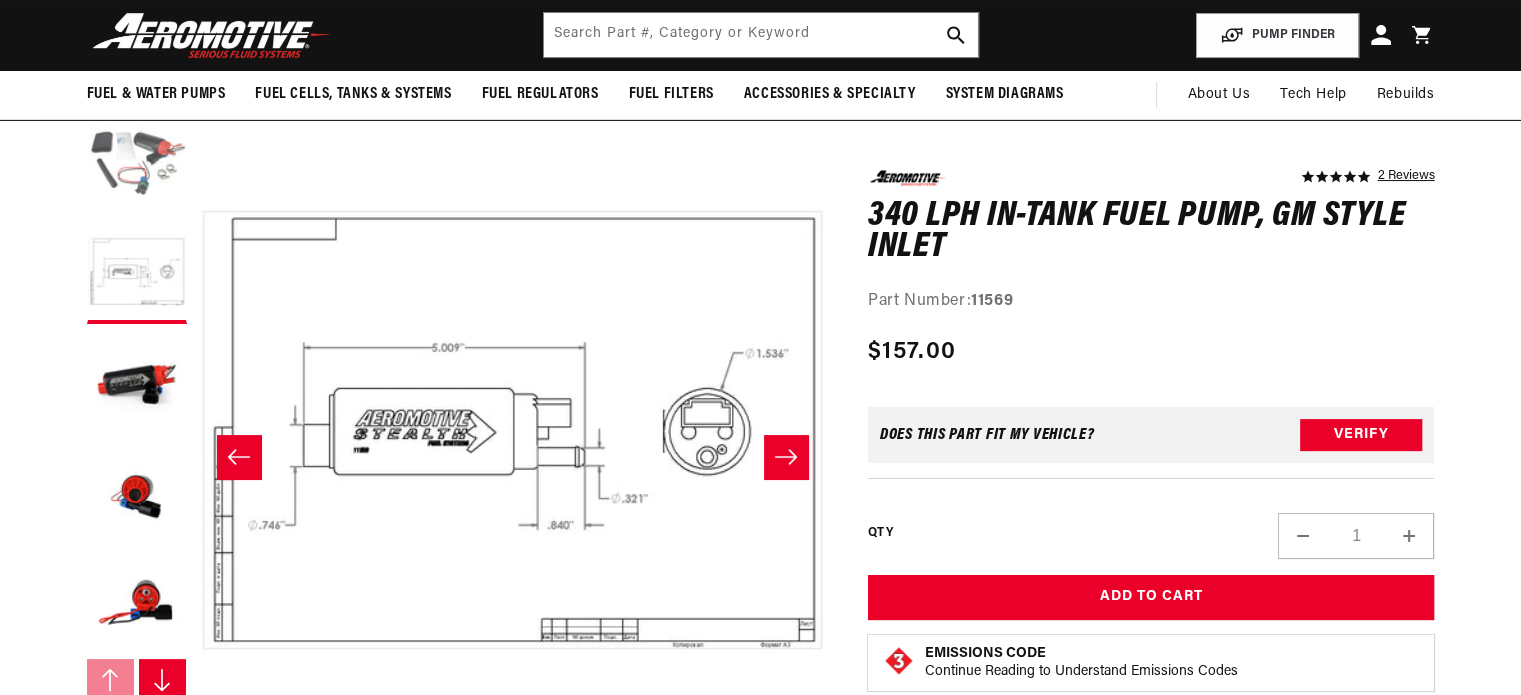 click at bounding box center [137, 164] 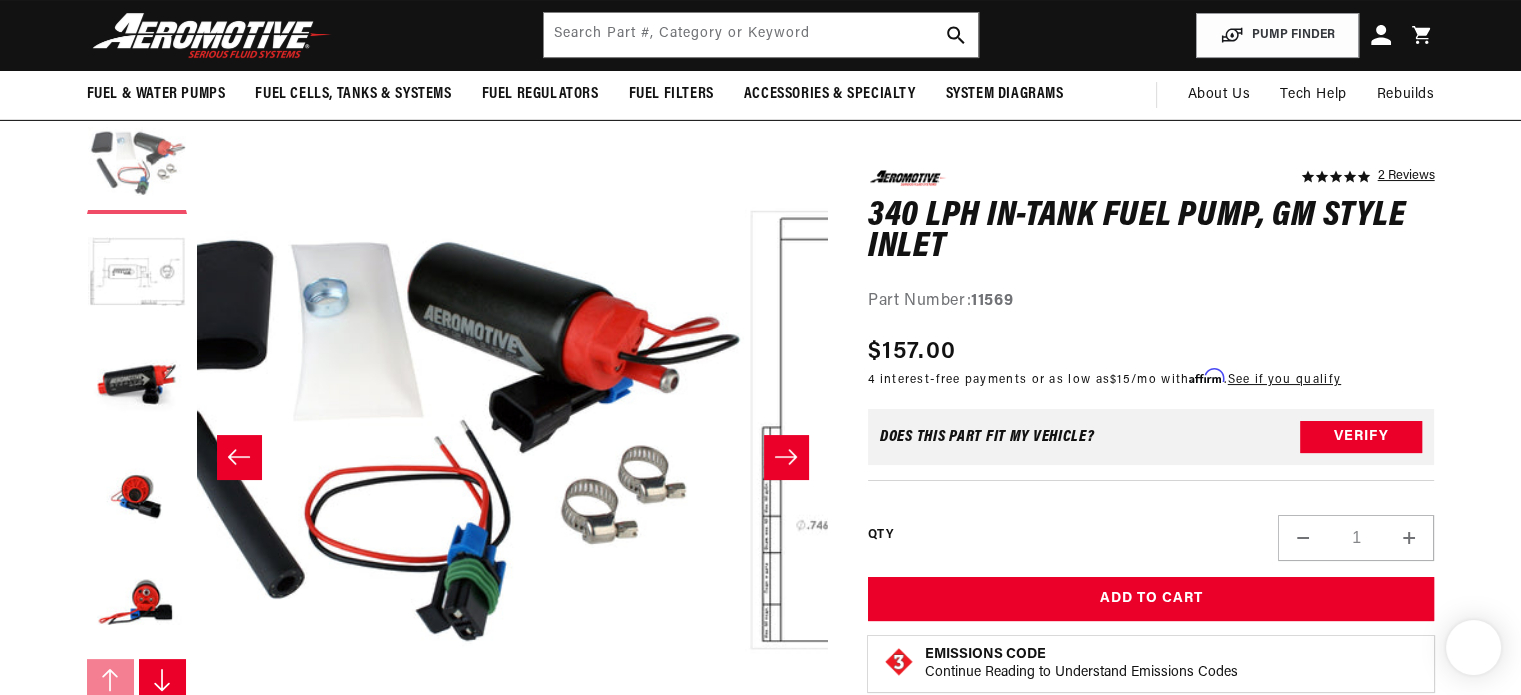 scroll, scrollTop: 0, scrollLeft: 0, axis: both 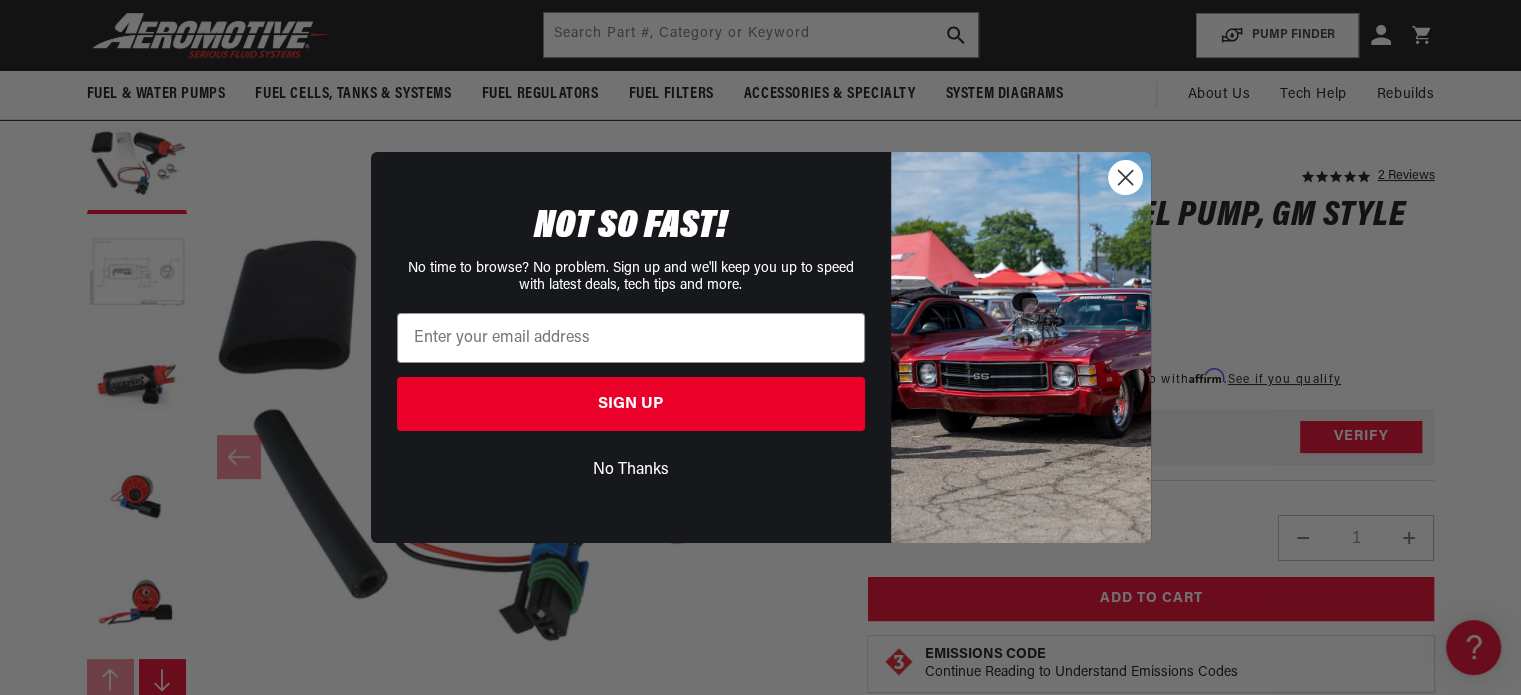 click 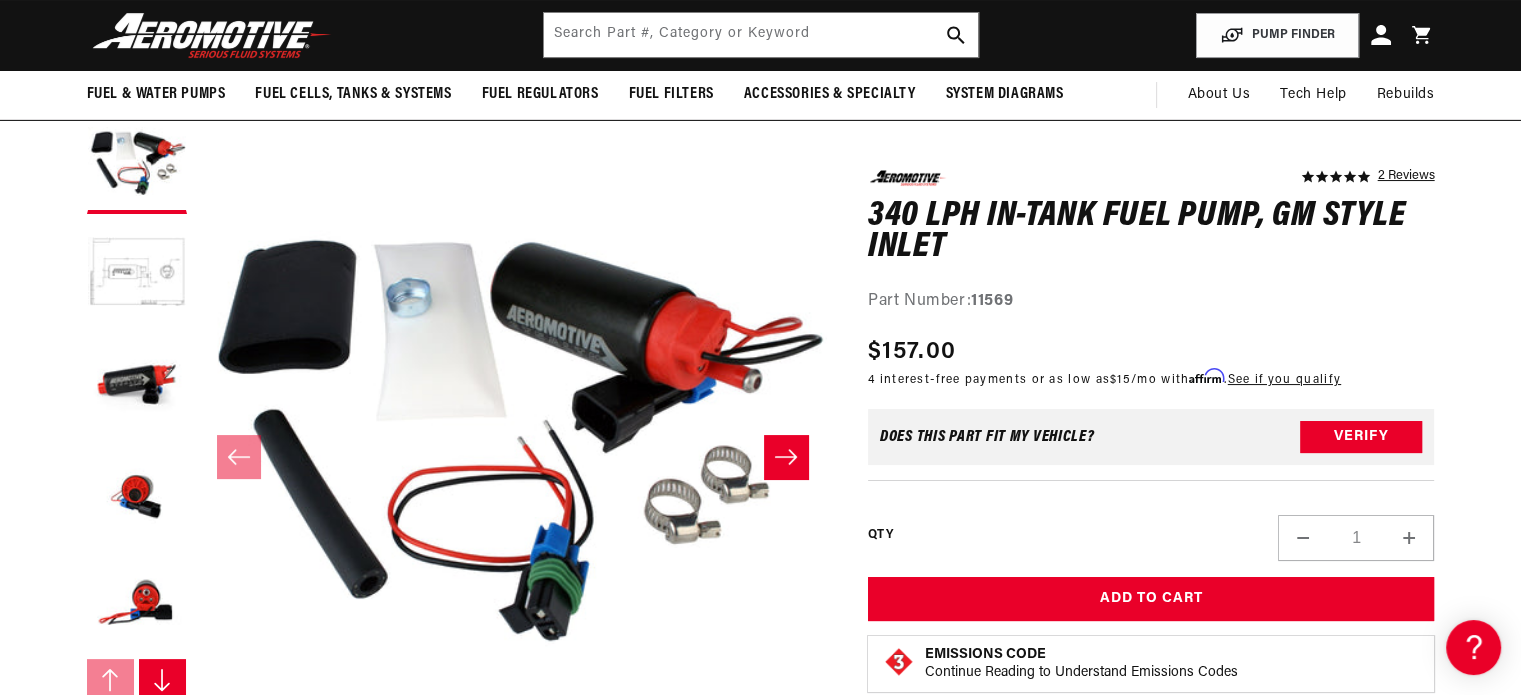scroll, scrollTop: 0, scrollLeft: 551, axis: horizontal 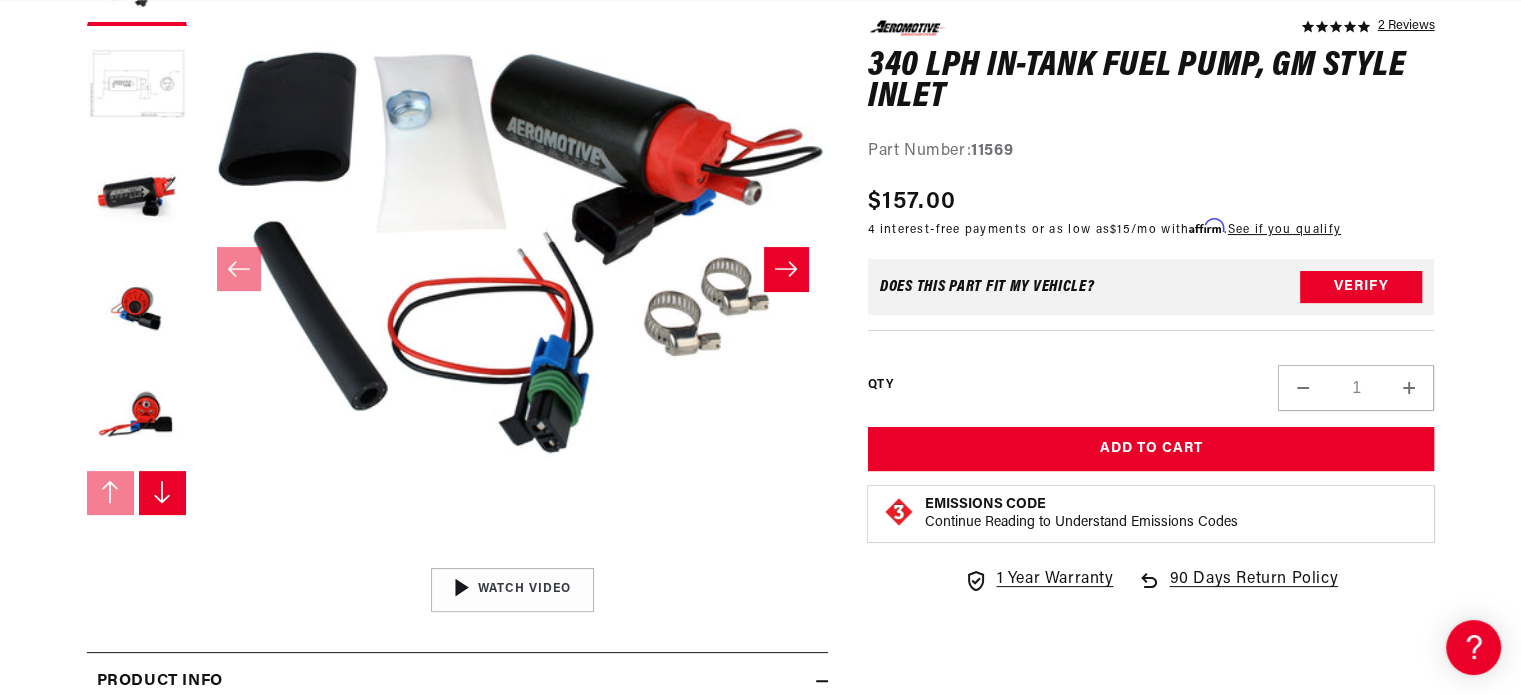 click at bounding box center [137, 86] 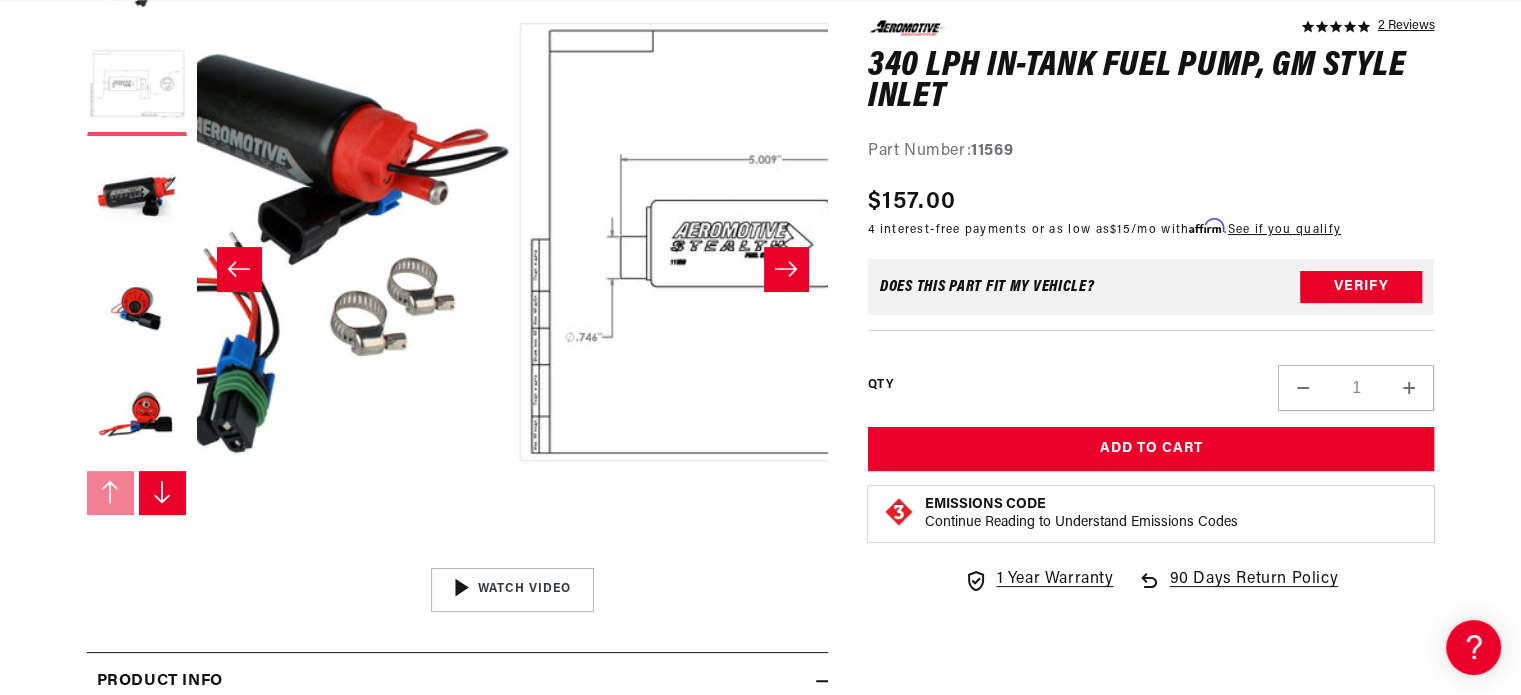 scroll, scrollTop: 0, scrollLeft: 631, axis: horizontal 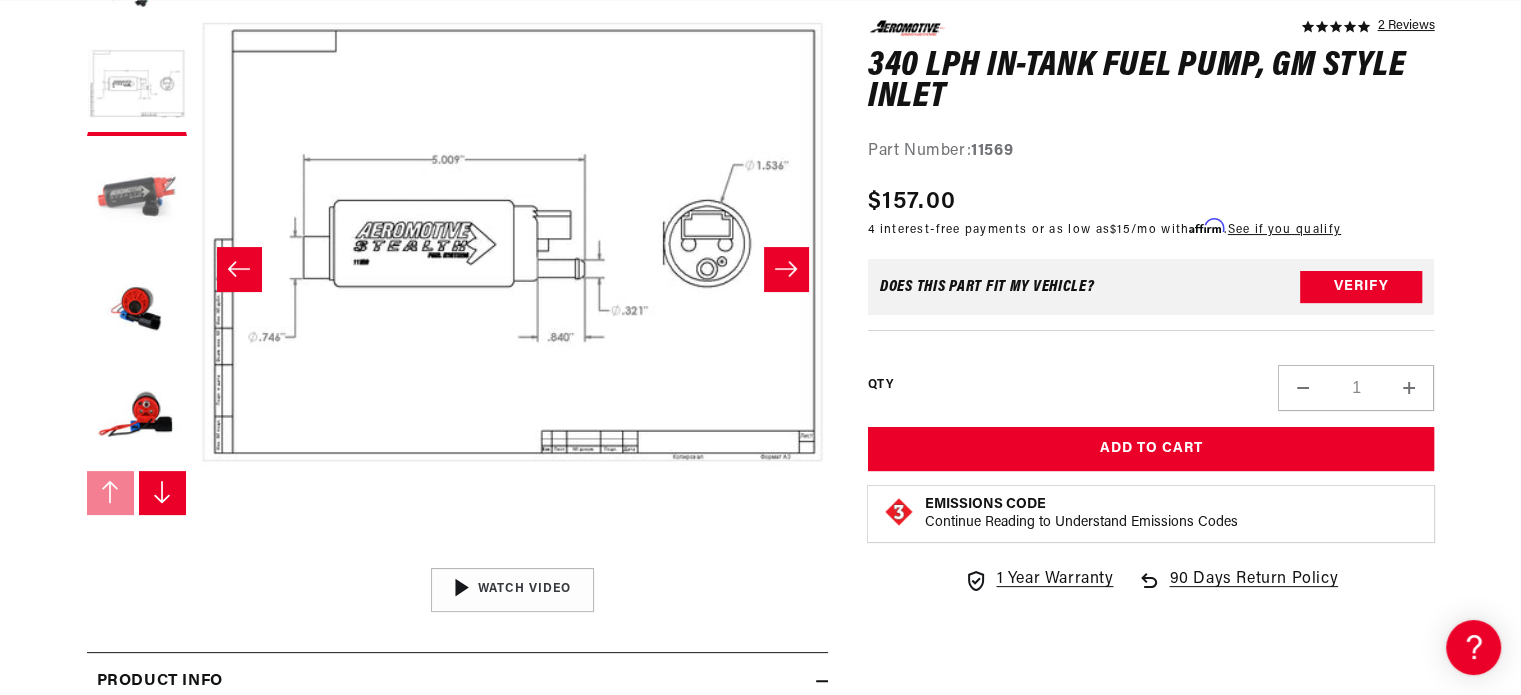 click at bounding box center [137, 196] 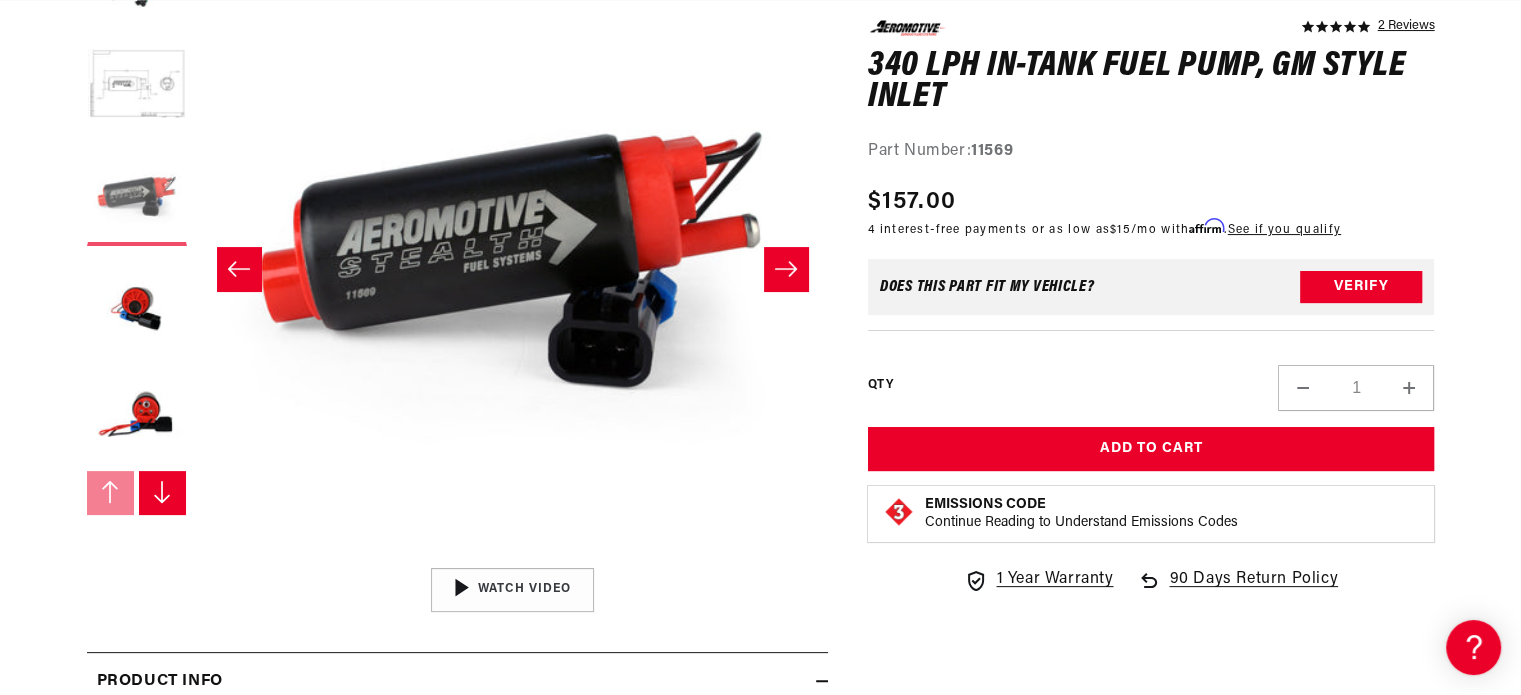 scroll, scrollTop: 0, scrollLeft: 1263, axis: horizontal 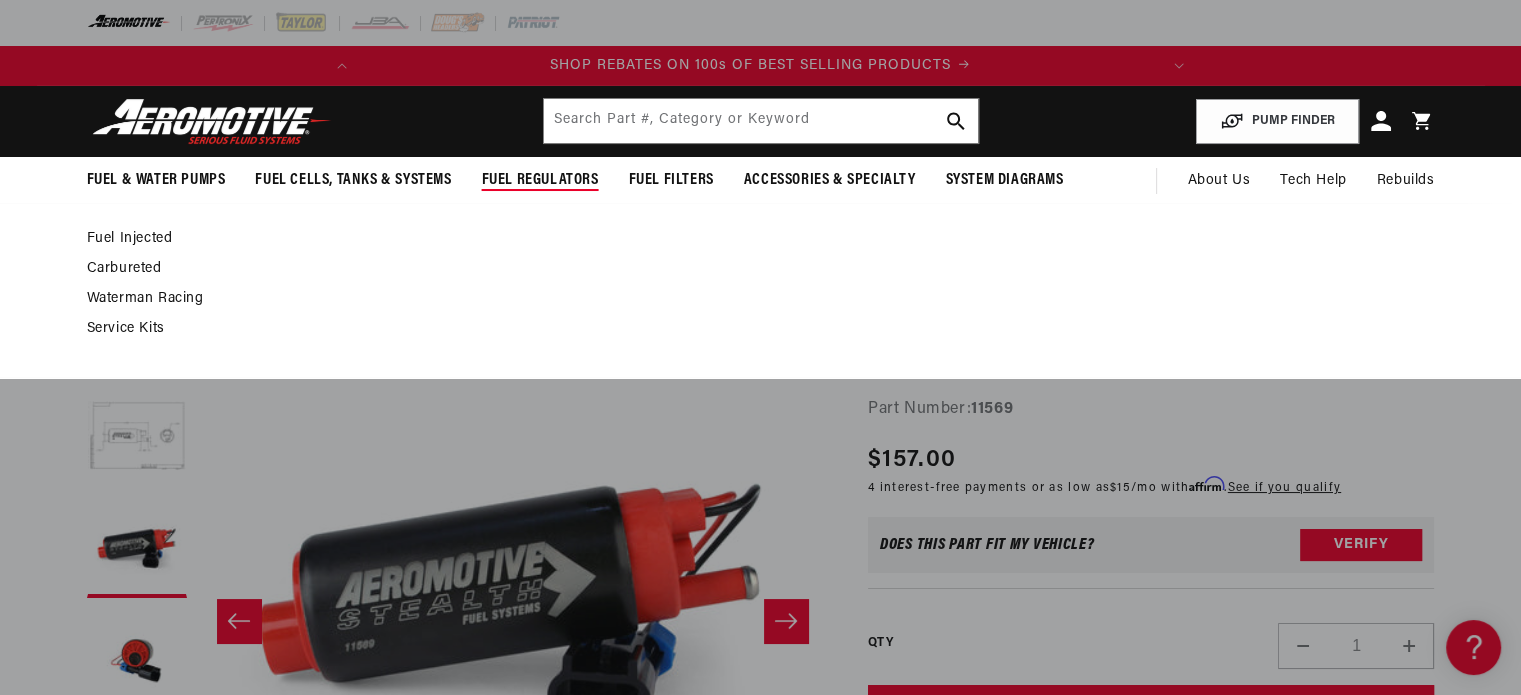 click on "Fuel Injected" at bounding box center (751, 239) 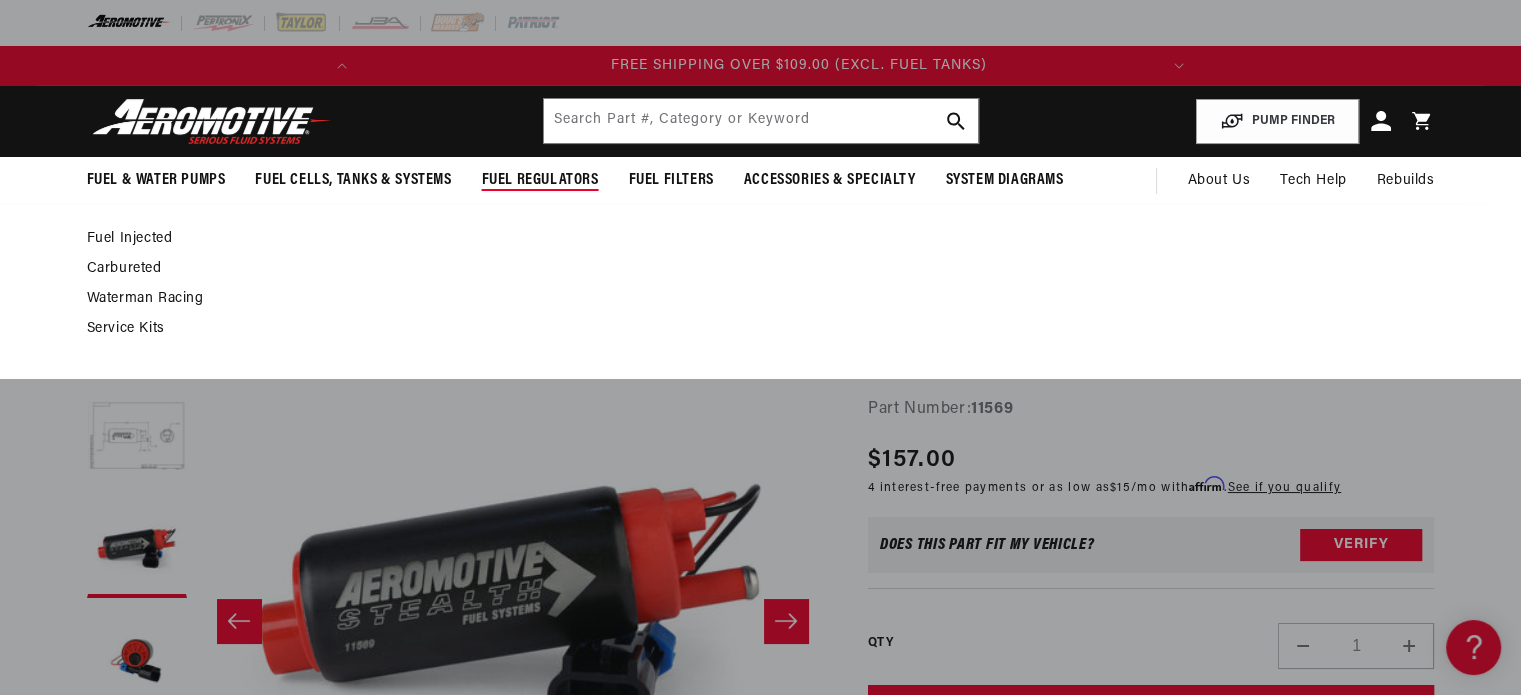 scroll, scrollTop: 0, scrollLeft: 791, axis: horizontal 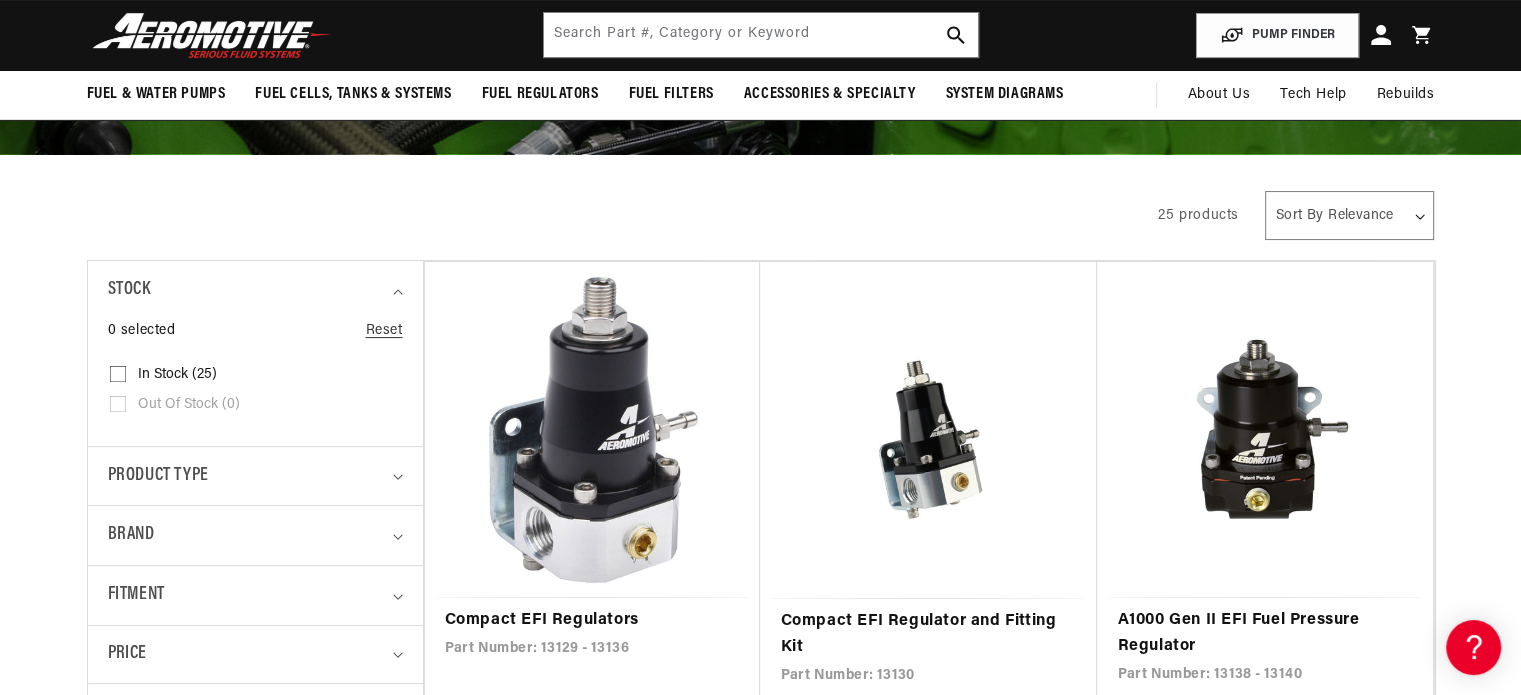 click on "In stock (25)
In stock (25 products)" at bounding box center [249, 375] 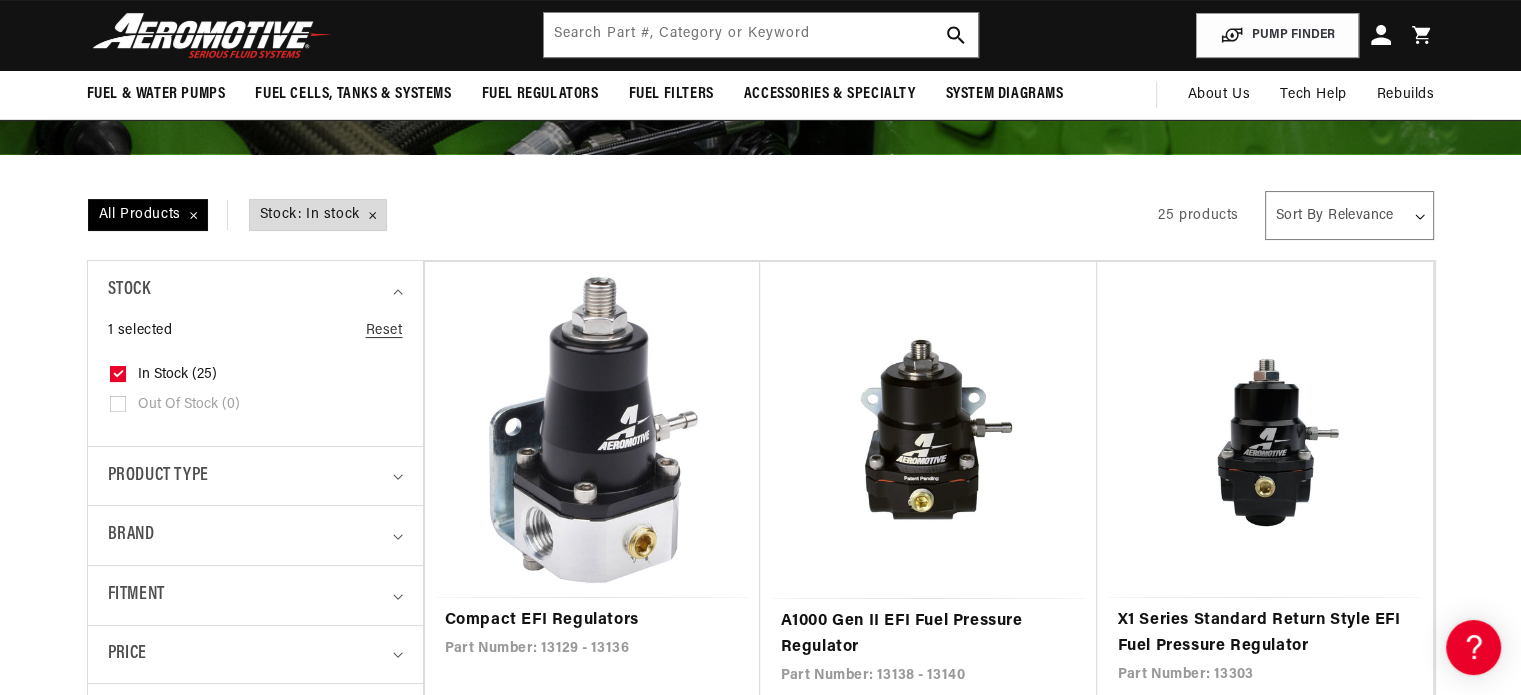 scroll, scrollTop: 0, scrollLeft: 32, axis: horizontal 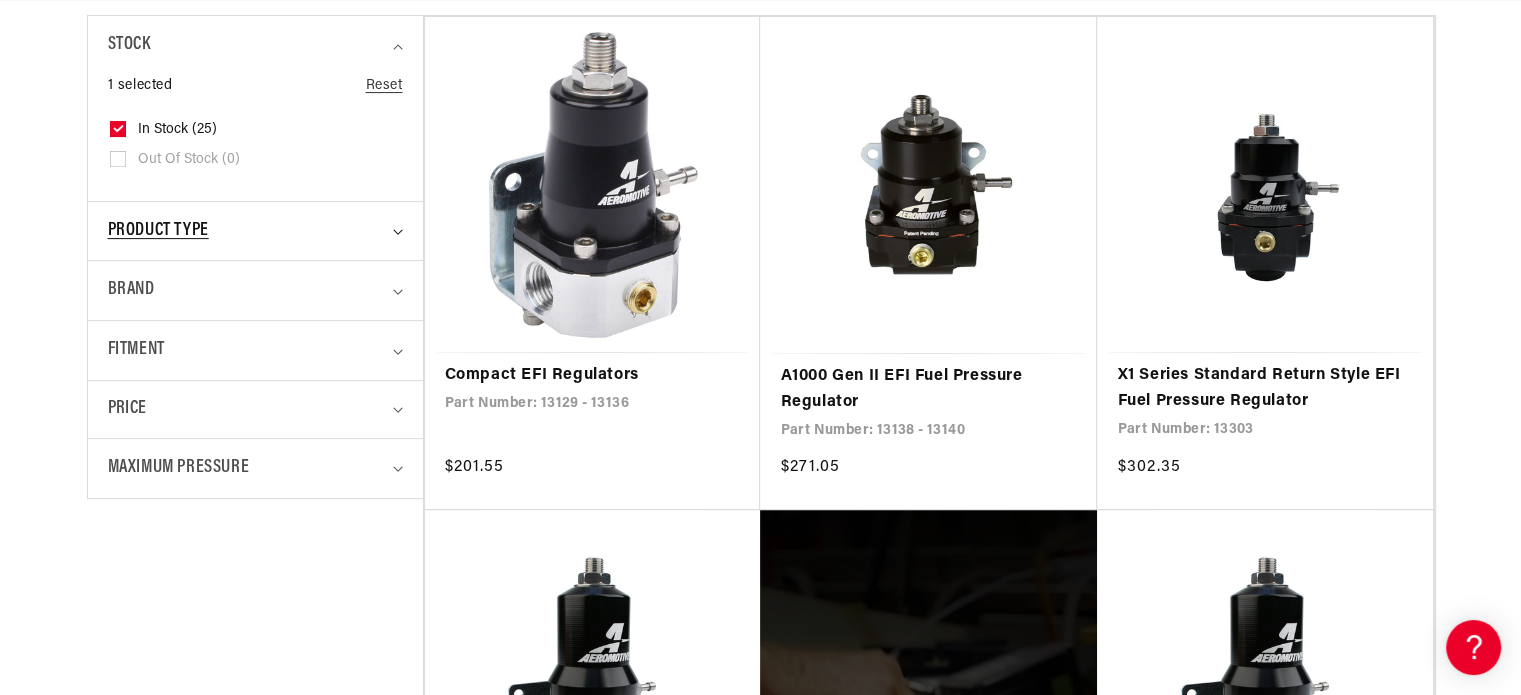 click on "Product type" at bounding box center (247, 231) 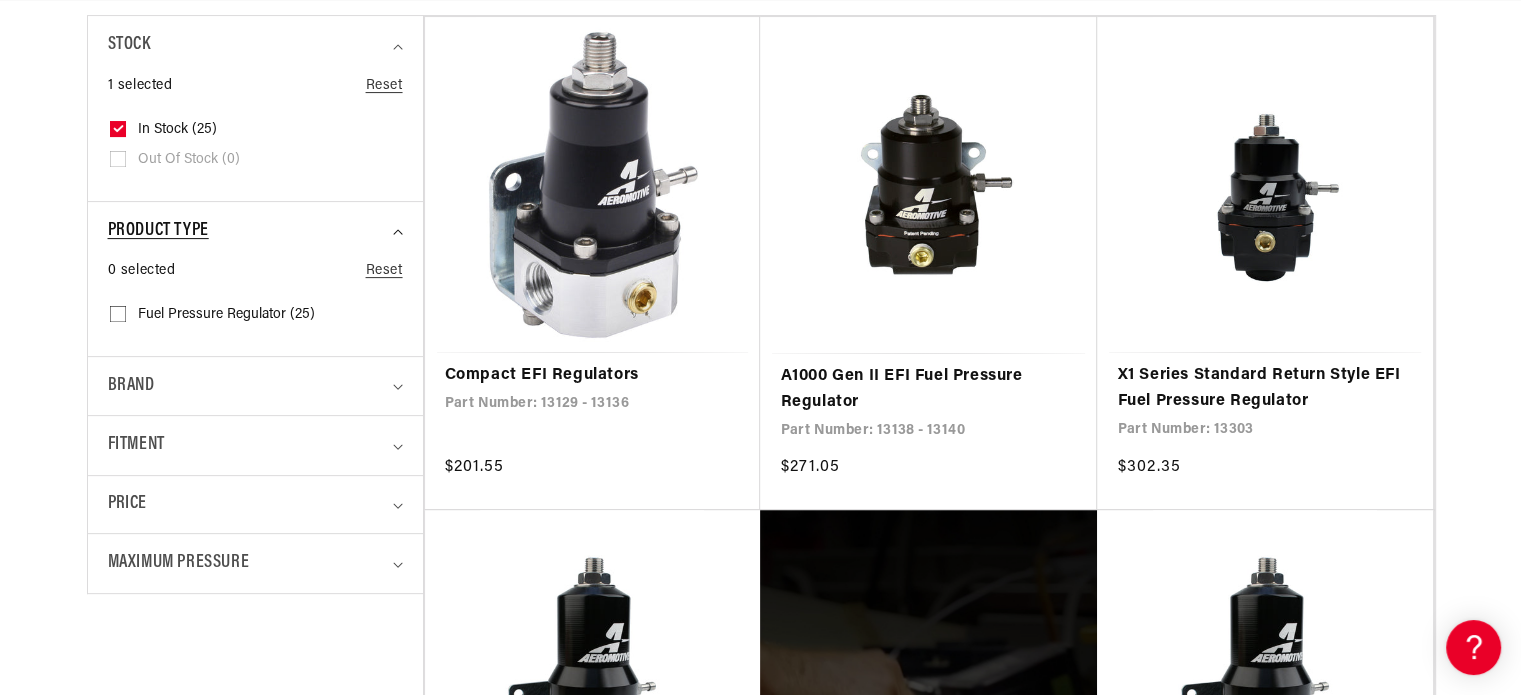 click on "Product type" at bounding box center [247, 231] 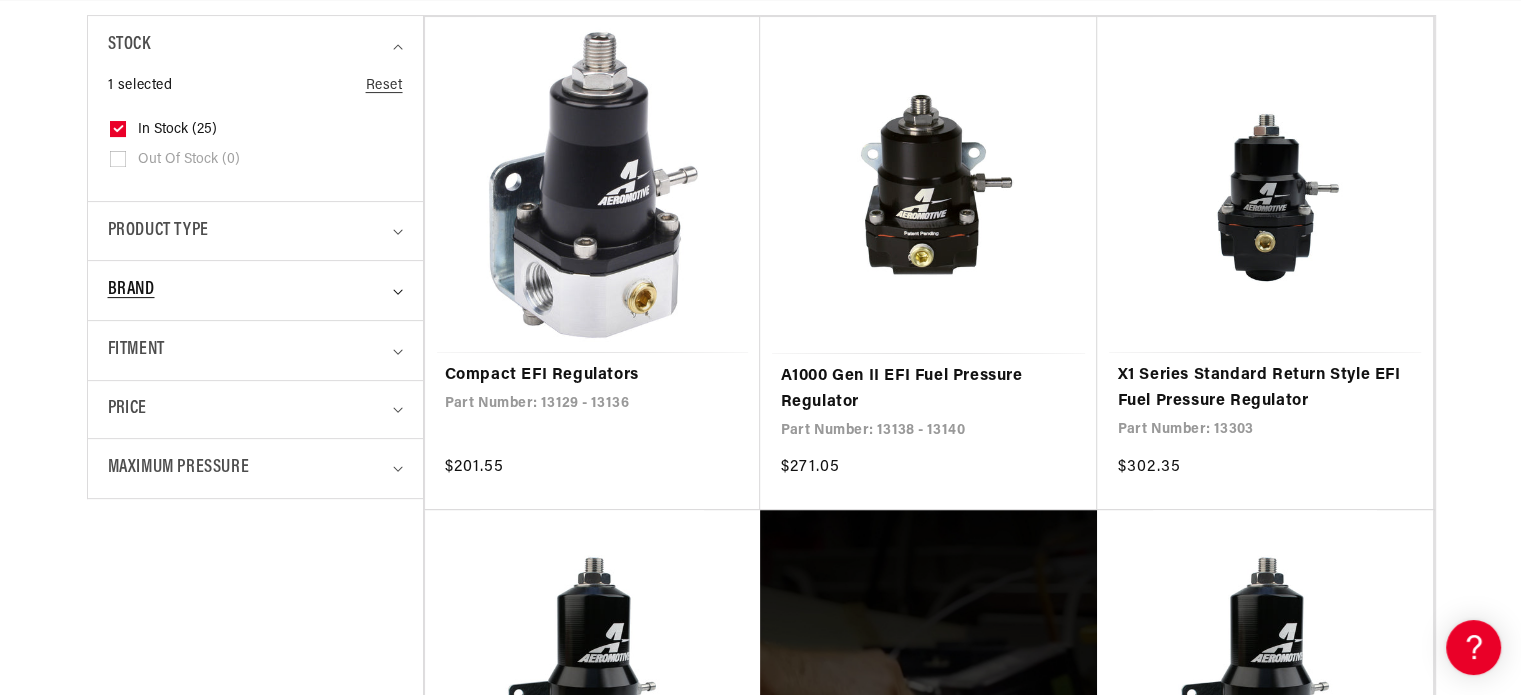 click on "Brand" at bounding box center (247, 290) 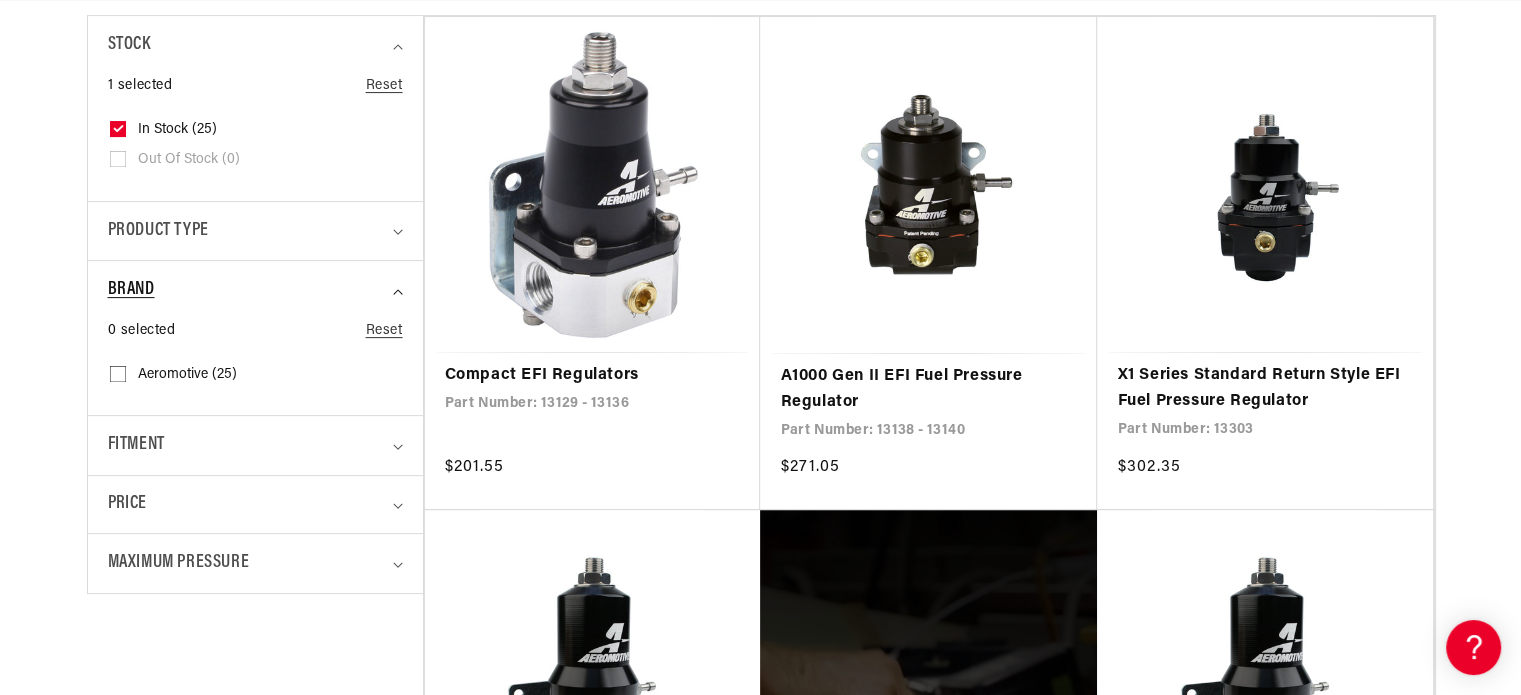 click on "Brand" at bounding box center (247, 290) 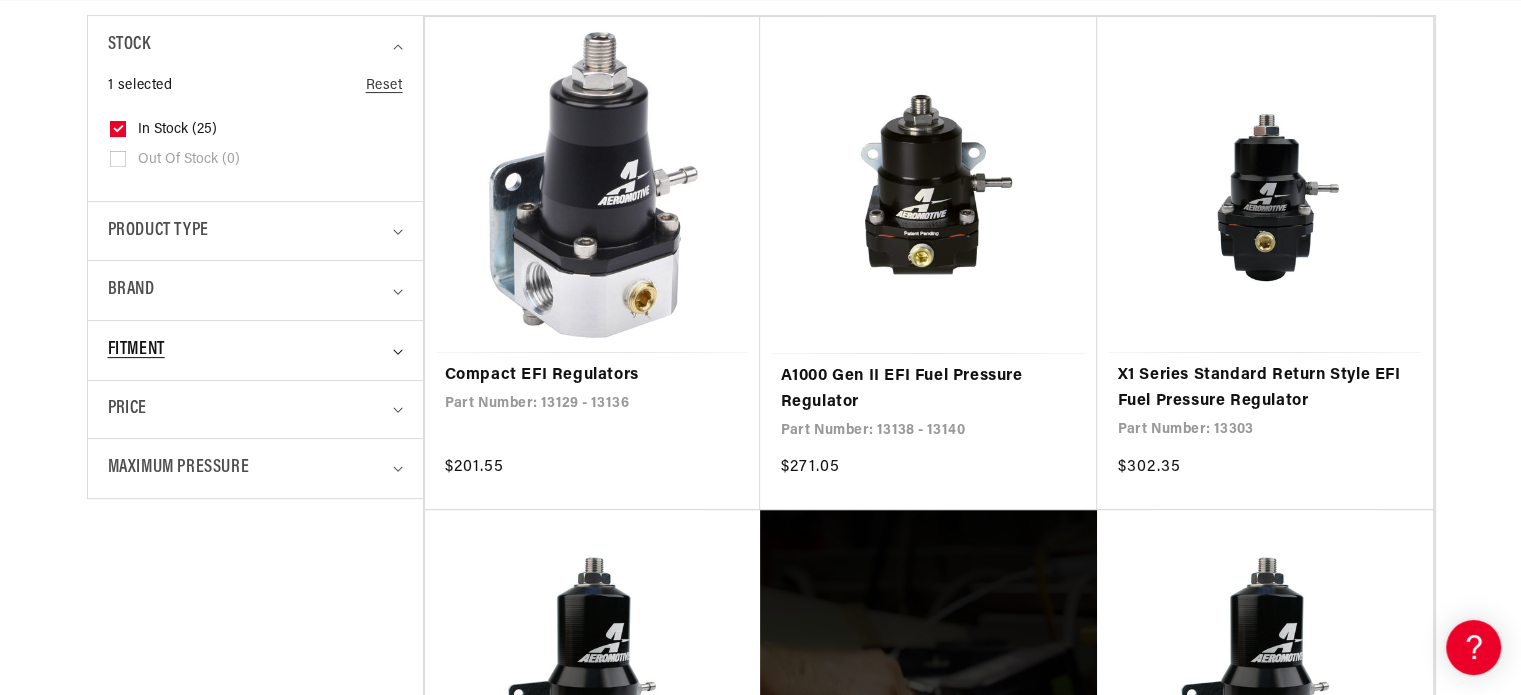 click on "Fitment" at bounding box center [247, 350] 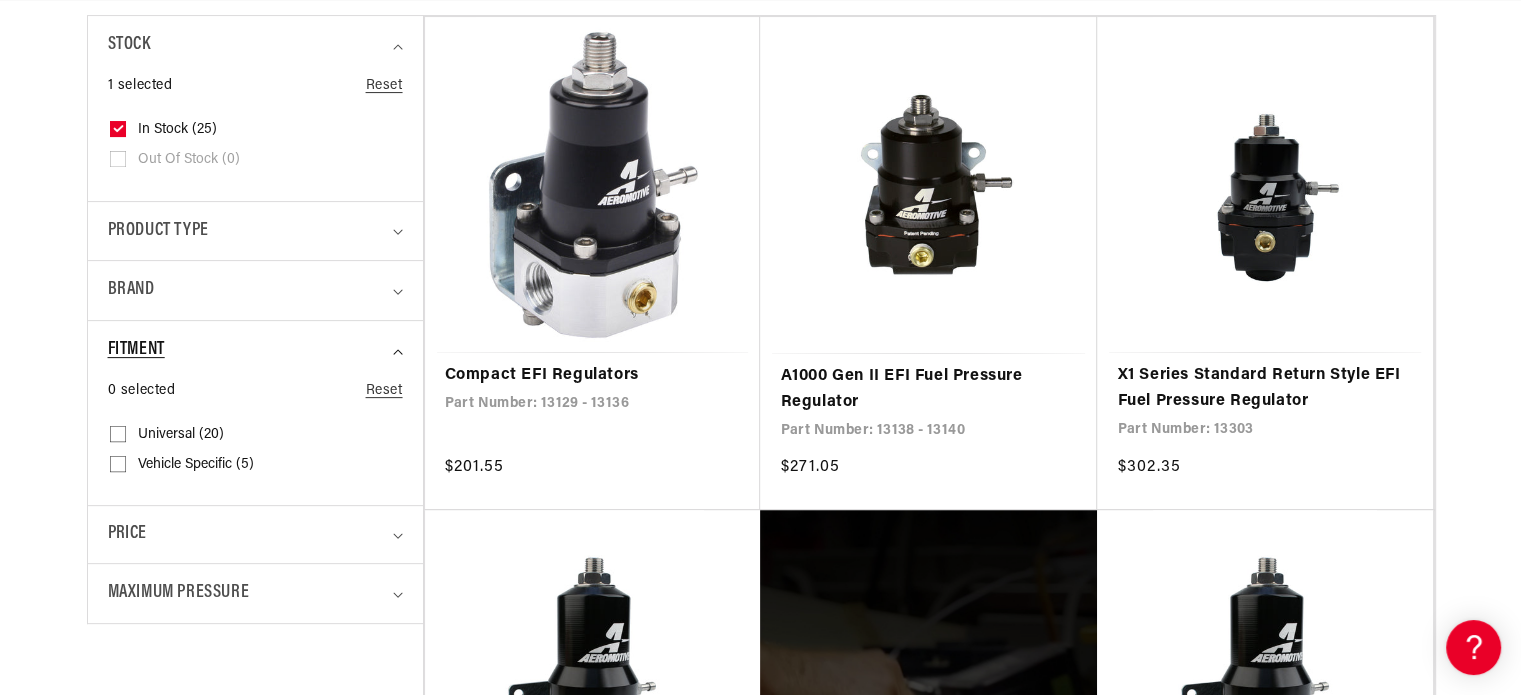 click on "Fitment" at bounding box center [247, 350] 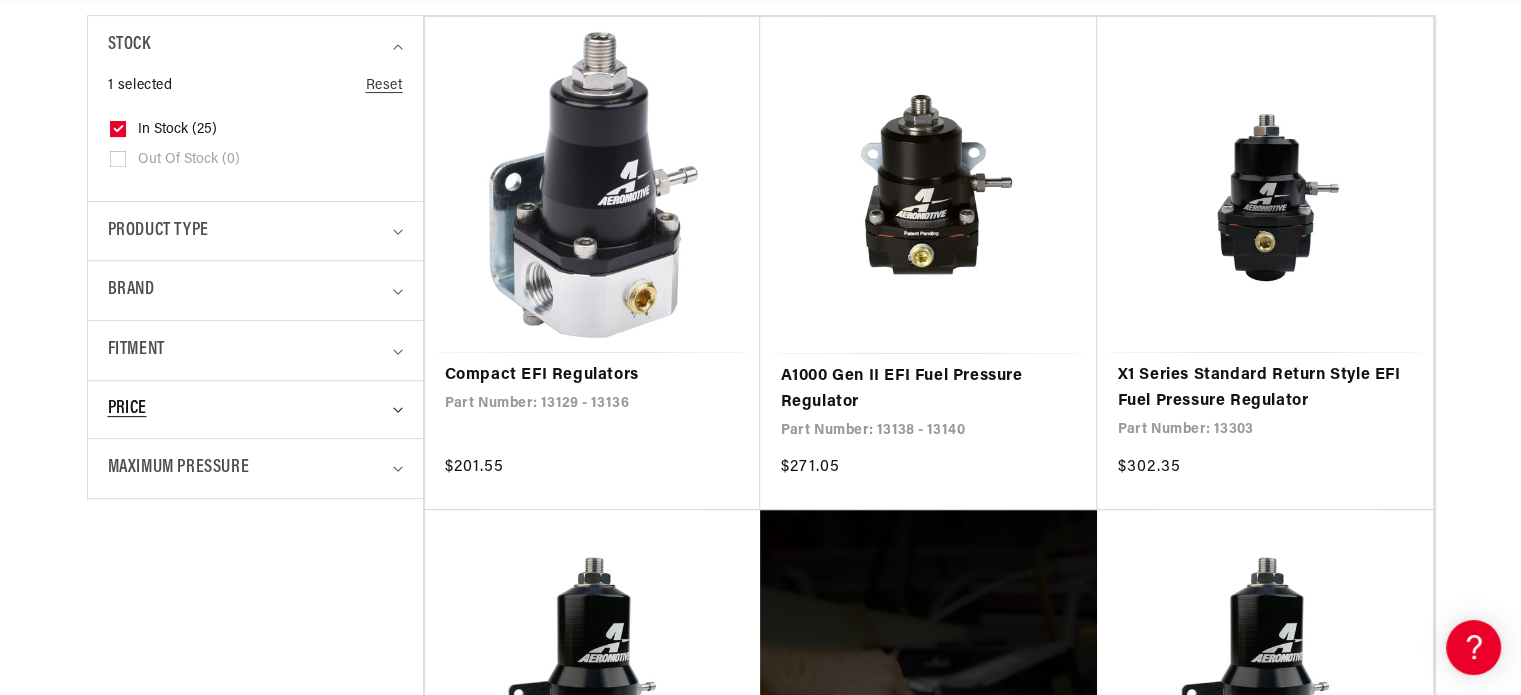 click on "Price" at bounding box center [247, 409] 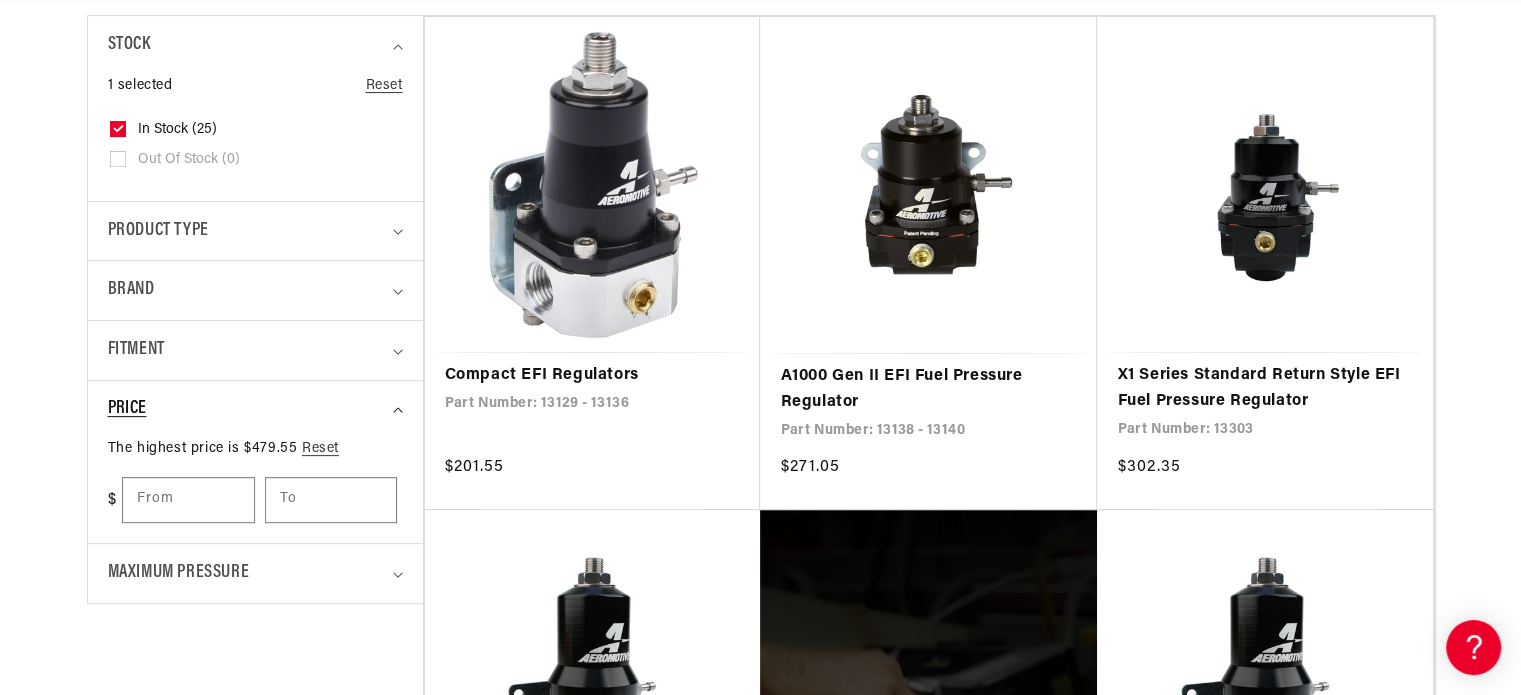 click on "Price" at bounding box center [247, 409] 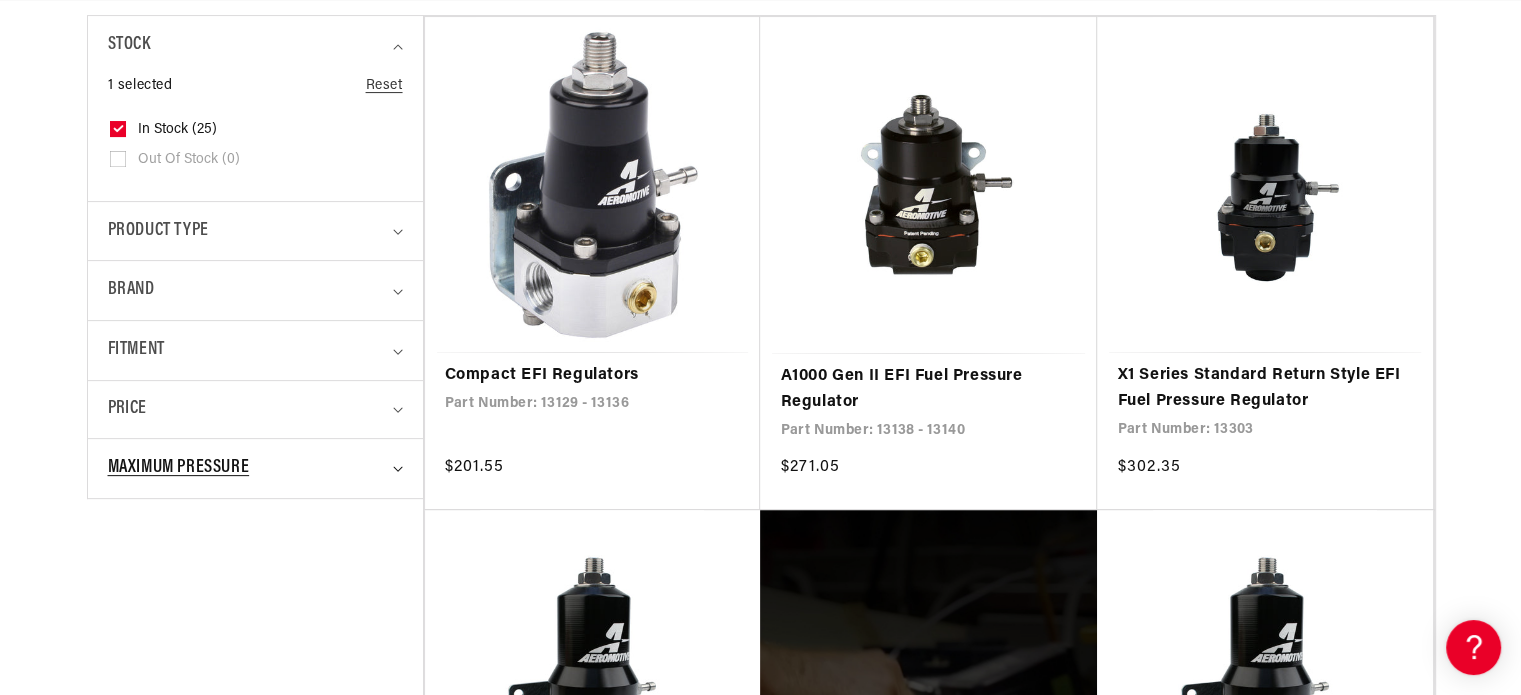 click on "Maximum Pressure" at bounding box center (247, 468) 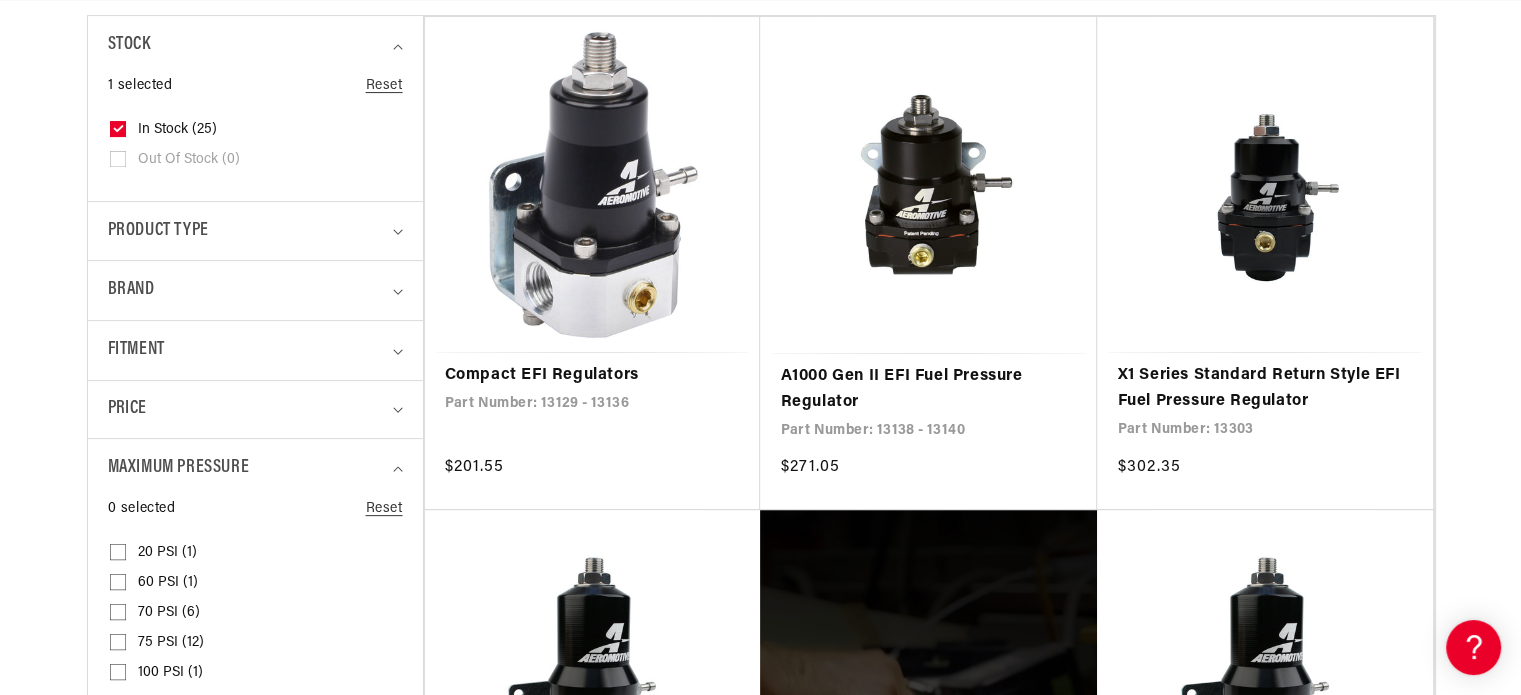click 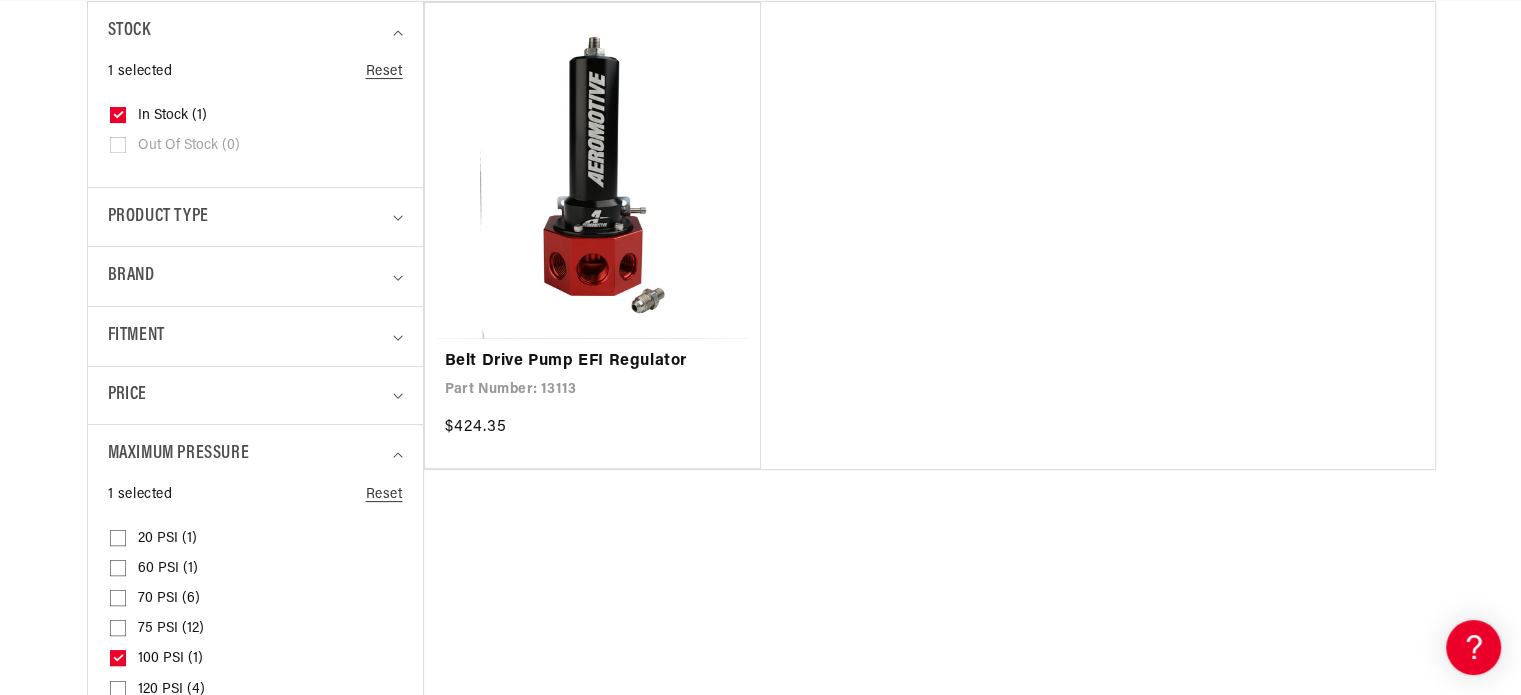 click on "75 PSI (12)
75 PSI (12 products)" at bounding box center (118, 632) 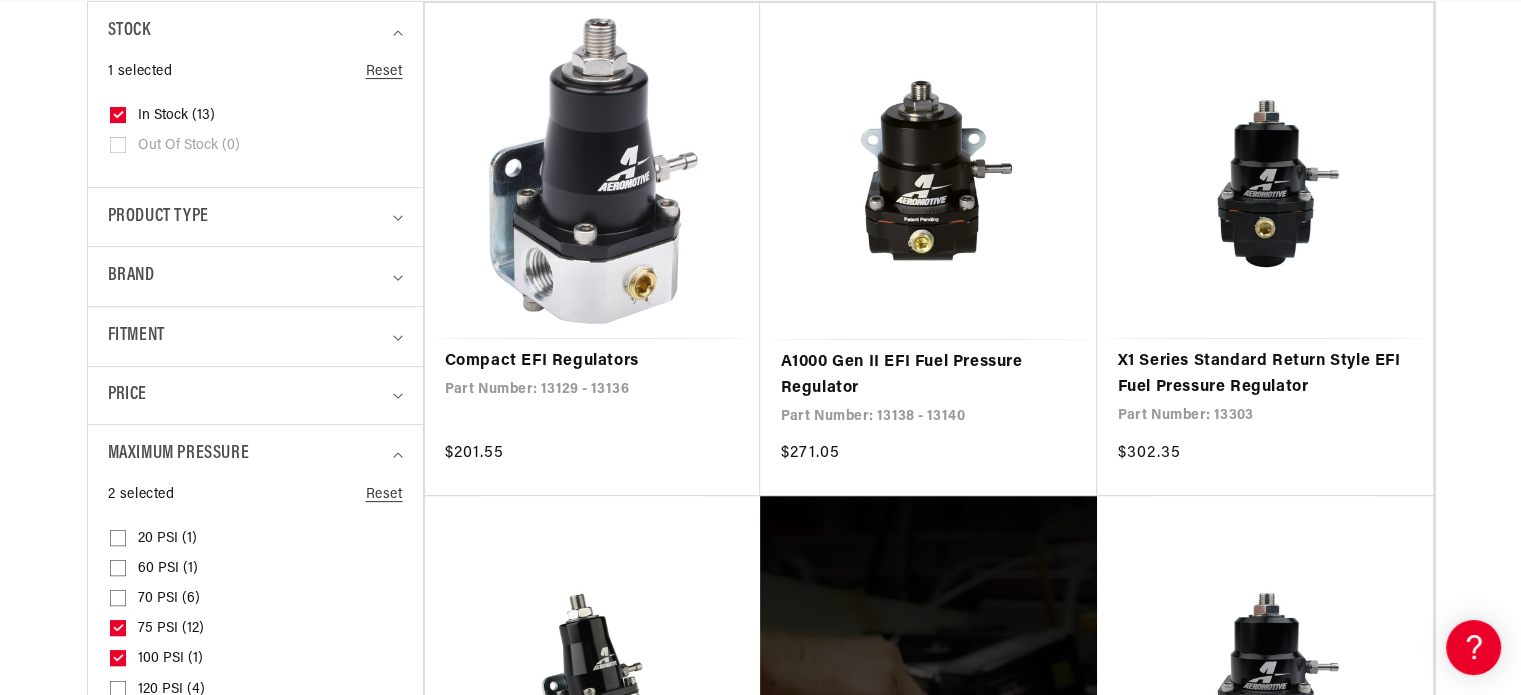 click on "100 PSI (1)
100 PSI (1 product)" at bounding box center (249, 659) 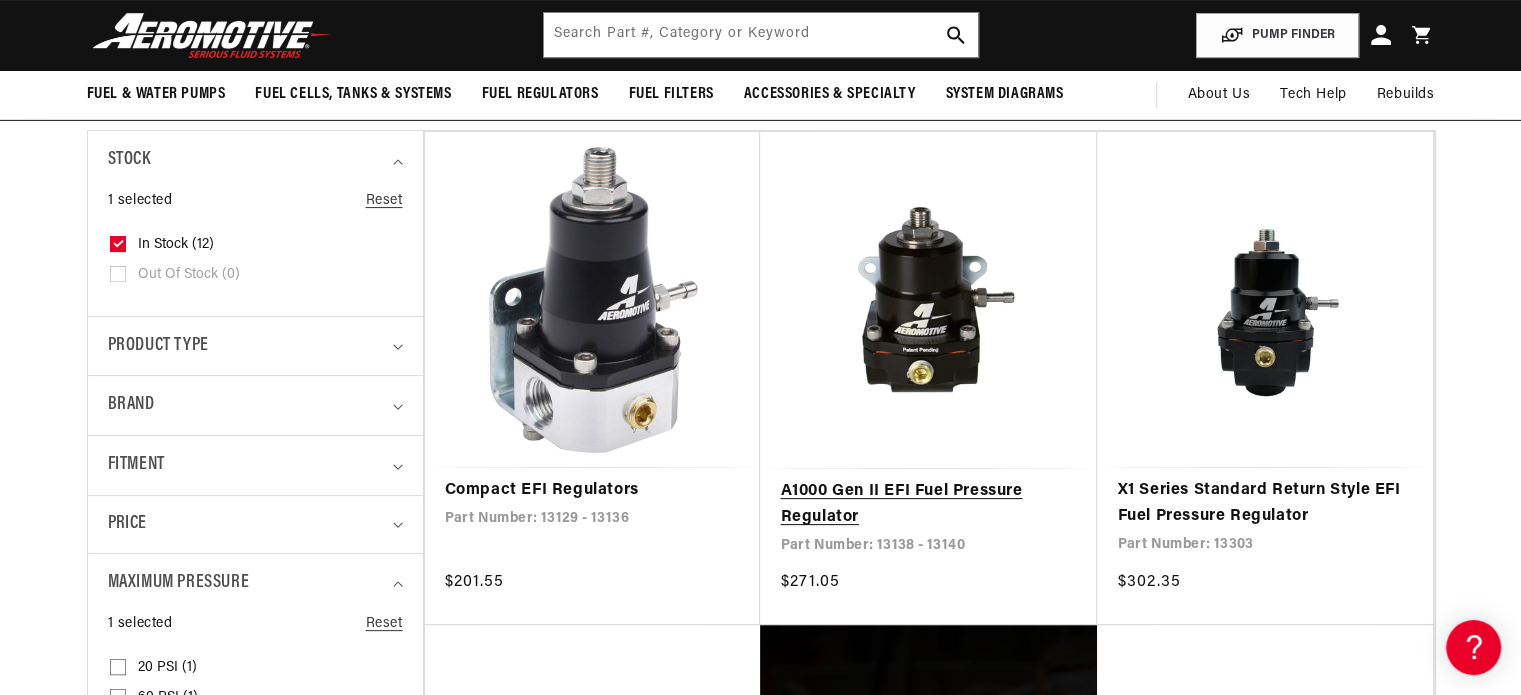click on "A1000 Gen II EFI Fuel Pressure Regulator" at bounding box center [928, 504] 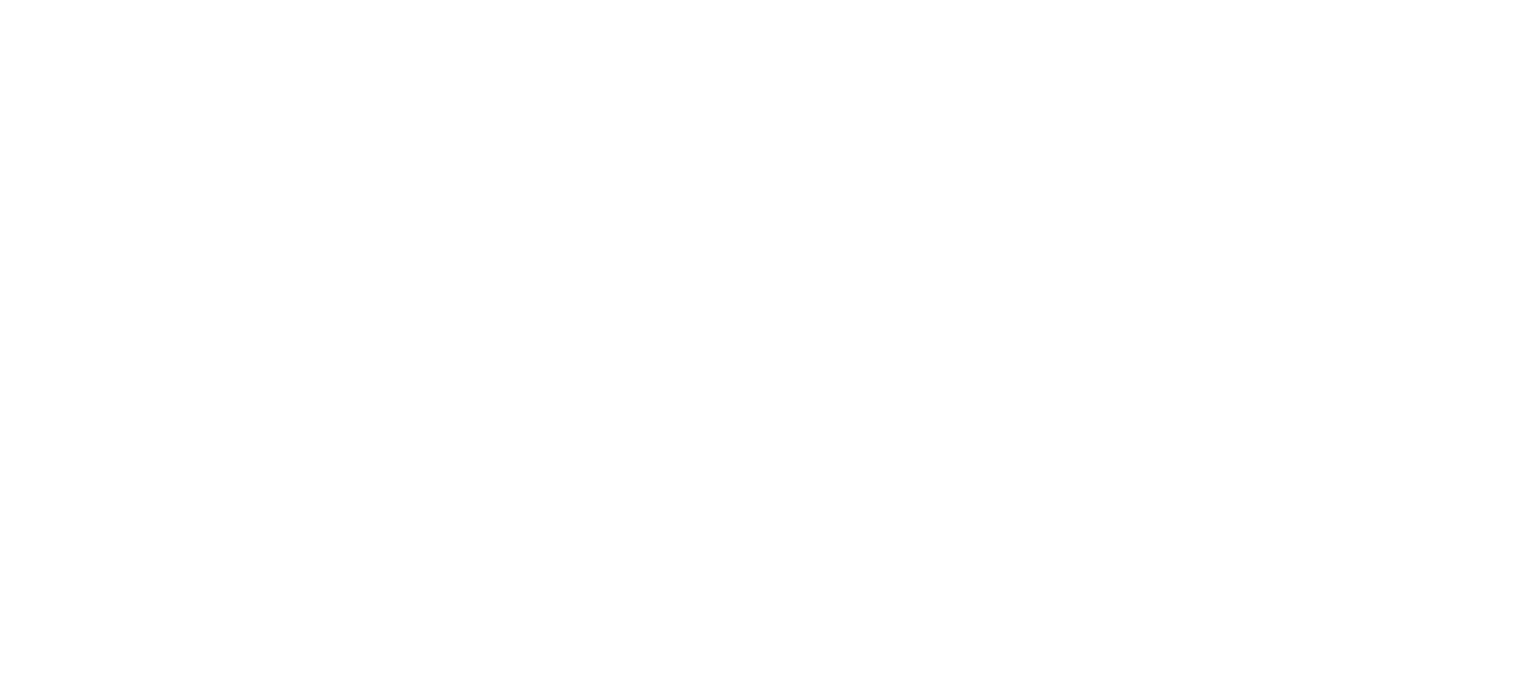 scroll, scrollTop: 0, scrollLeft: 0, axis: both 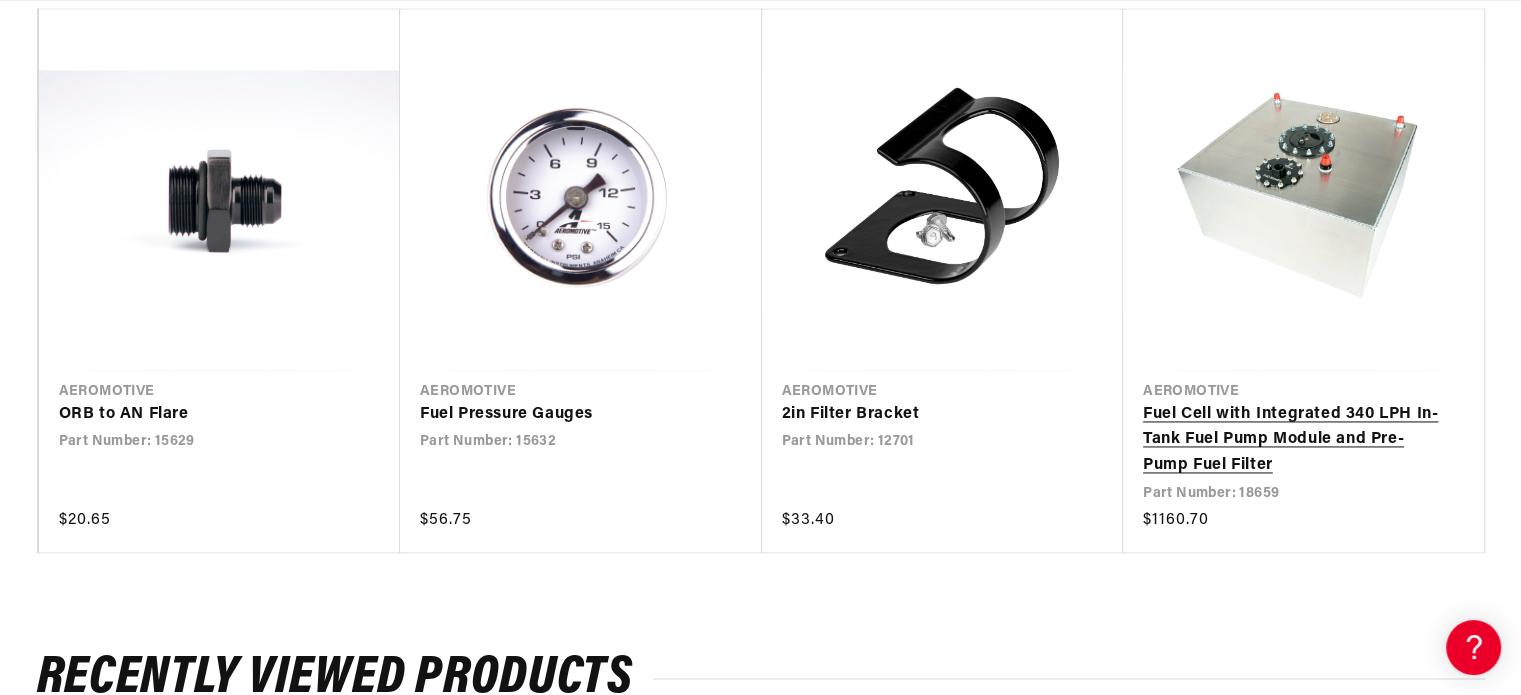 drag, startPoint x: 1535, startPoint y: 80, endPoint x: 1432, endPoint y: 527, distance: 458.7134 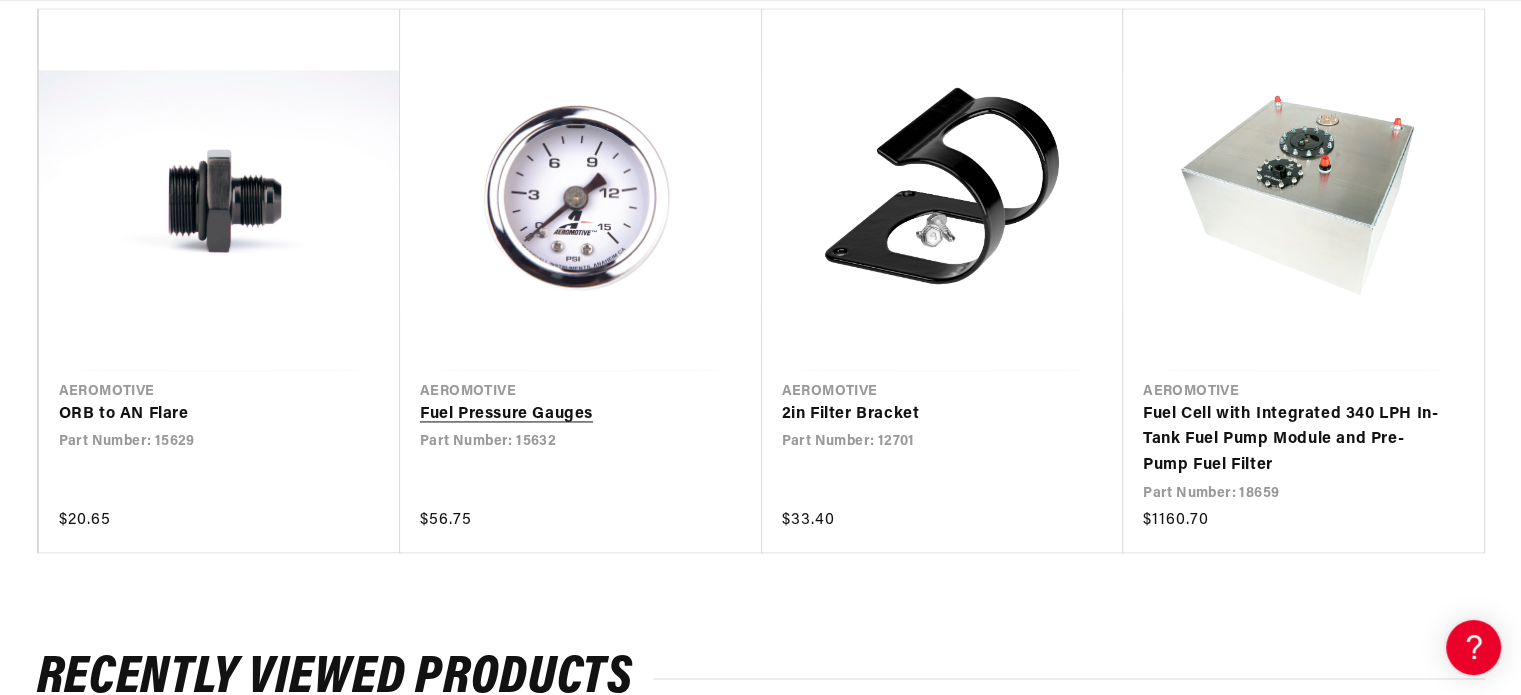 scroll, scrollTop: 0, scrollLeft: 32, axis: horizontal 